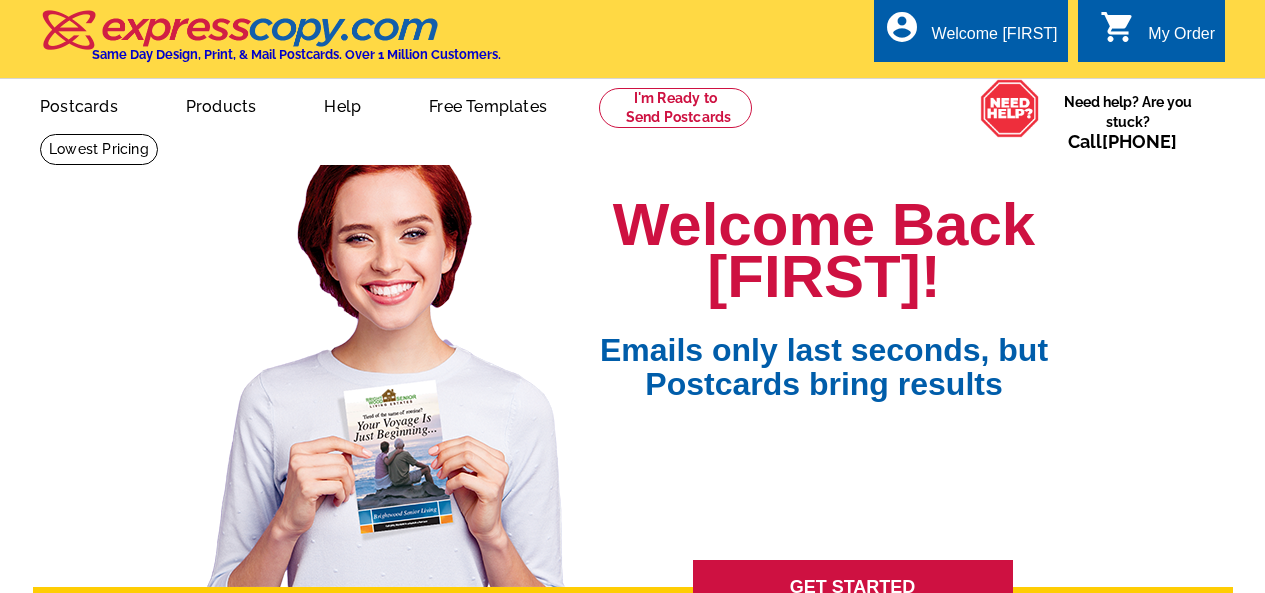 scroll, scrollTop: 0, scrollLeft: 0, axis: both 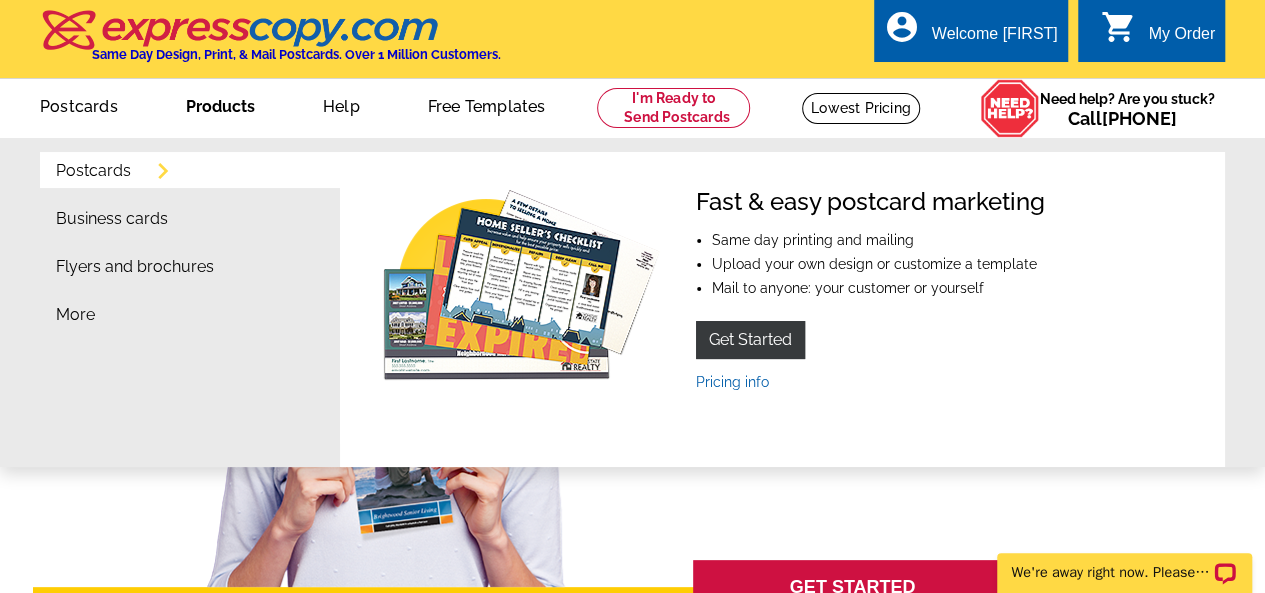 click on "Products" at bounding box center [220, 104] 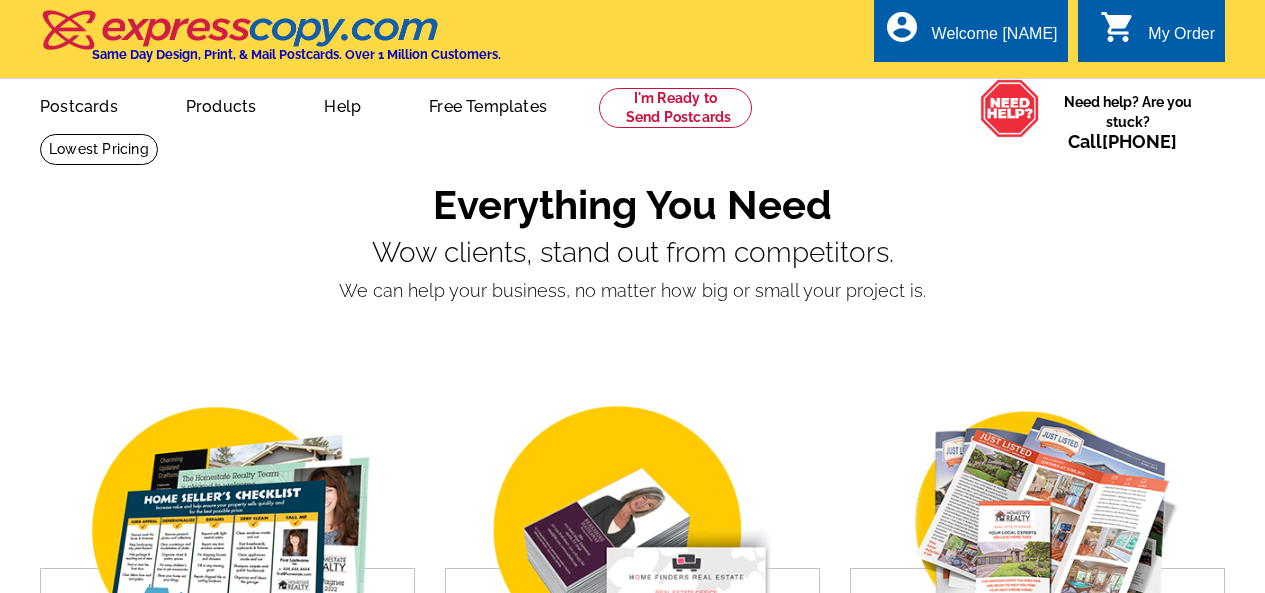 scroll, scrollTop: 0, scrollLeft: 0, axis: both 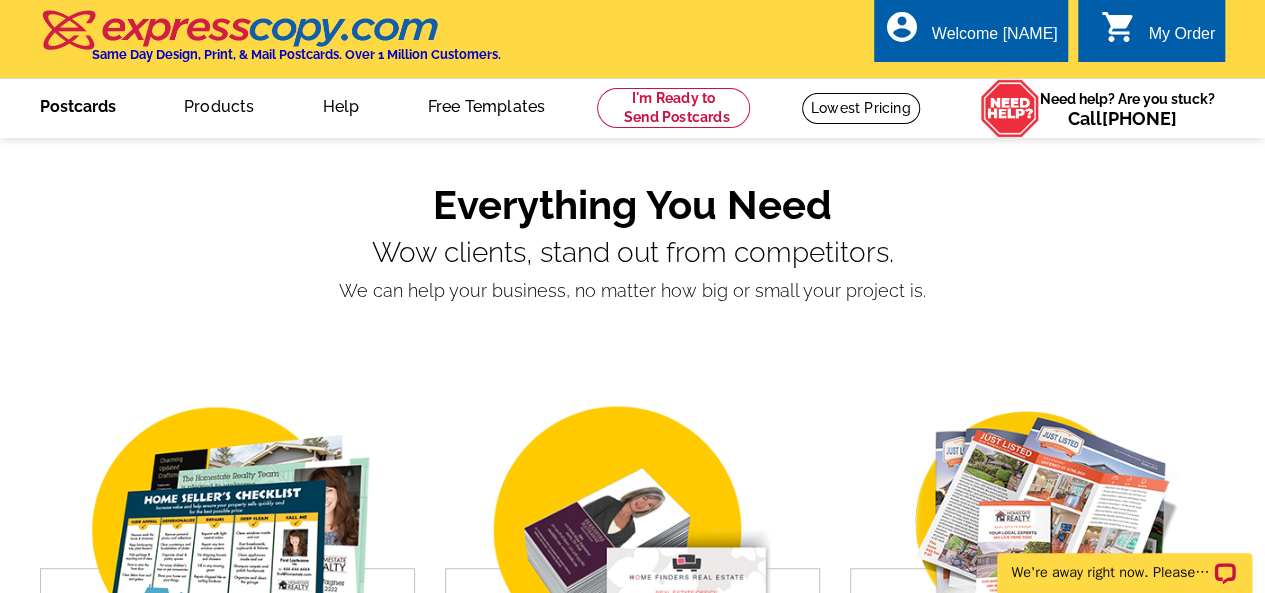 click on "Postcards" at bounding box center (78, 104) 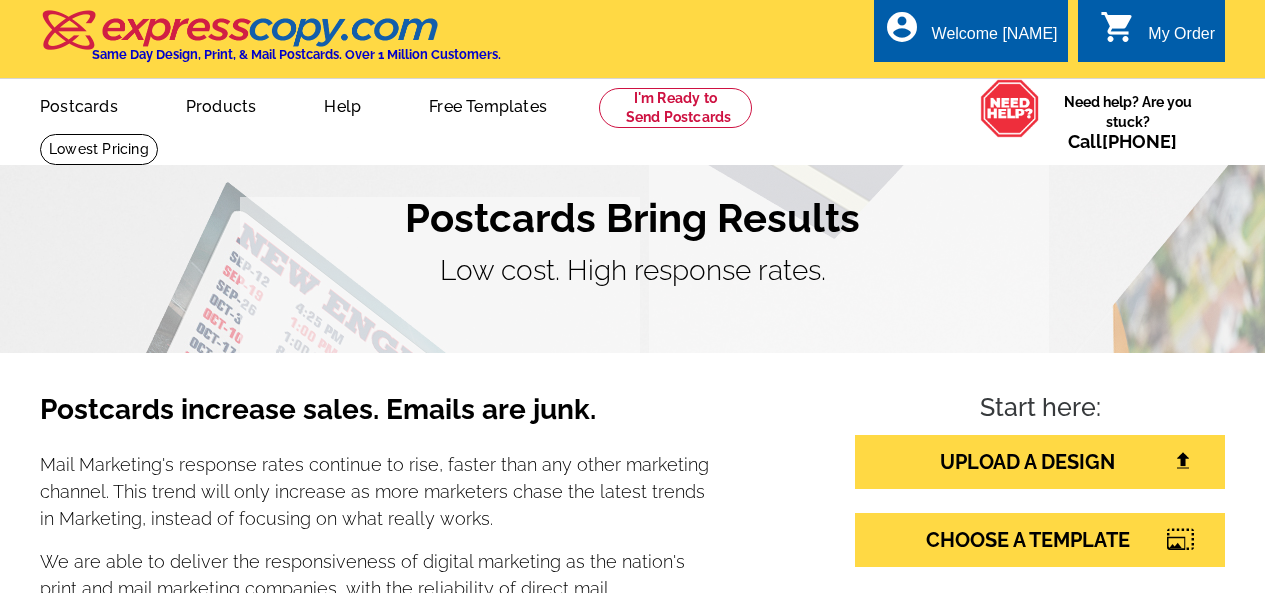 scroll, scrollTop: 0, scrollLeft: 0, axis: both 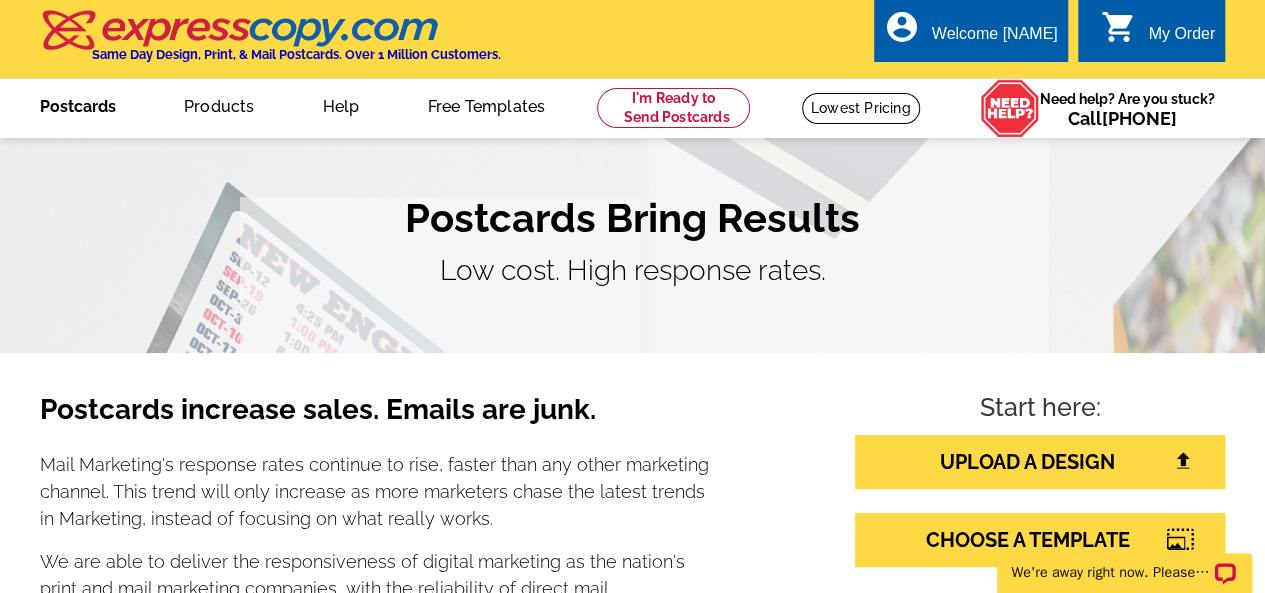 click on "Postcards" at bounding box center (78, 104) 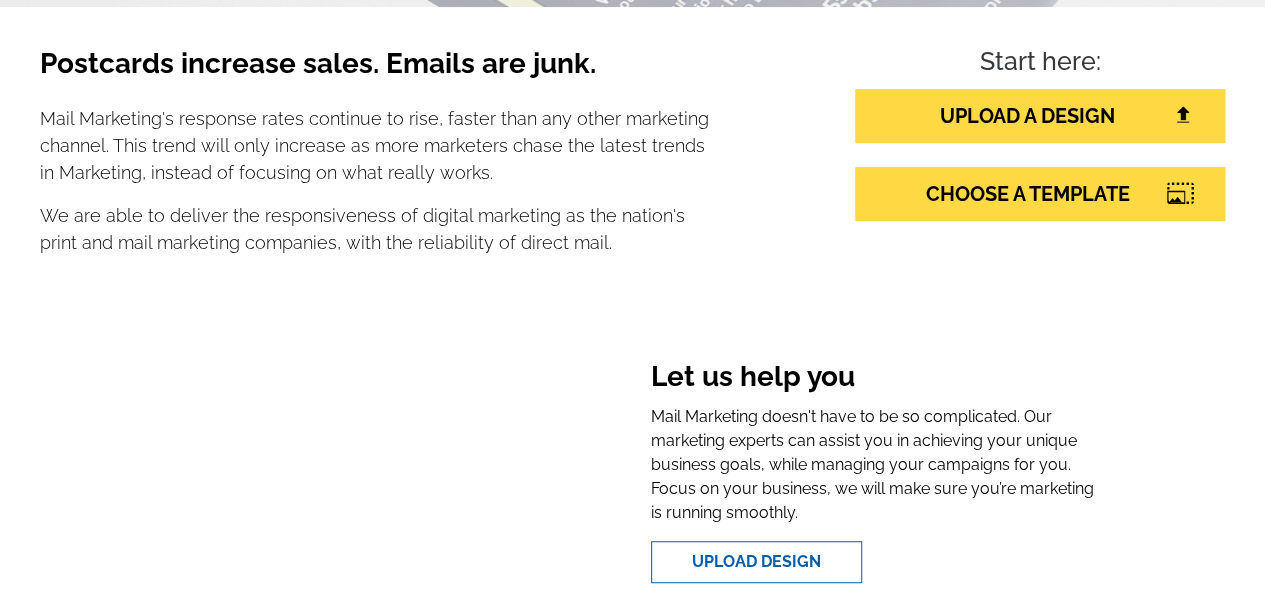 scroll, scrollTop: 400, scrollLeft: 0, axis: vertical 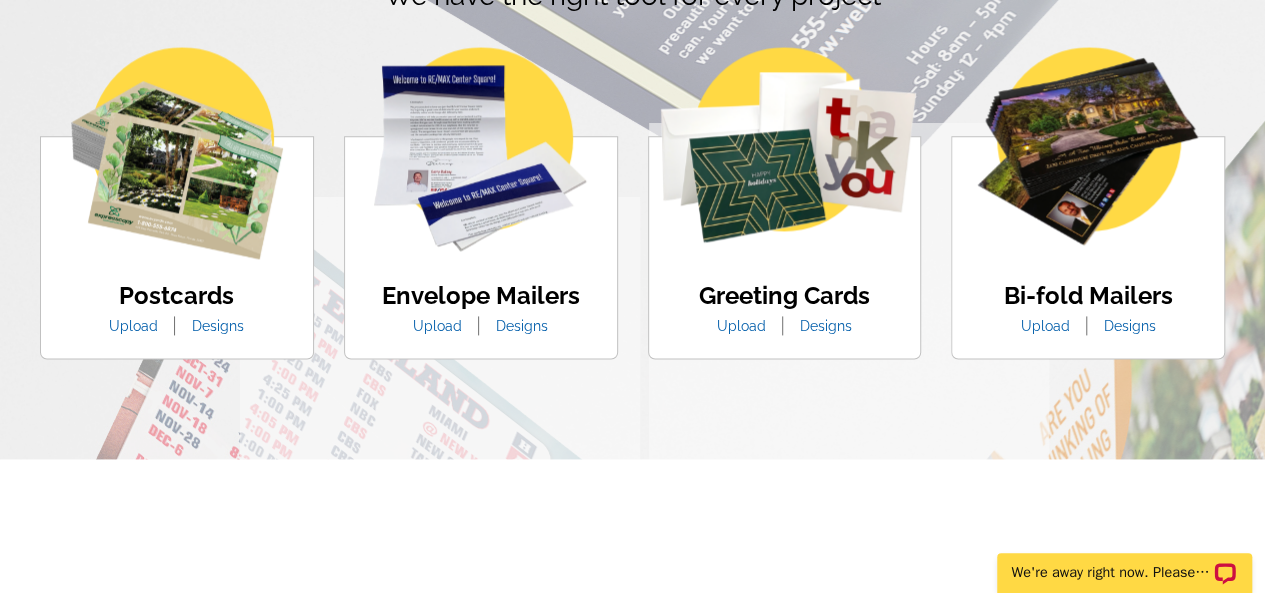 click at bounding box center (177, 153) 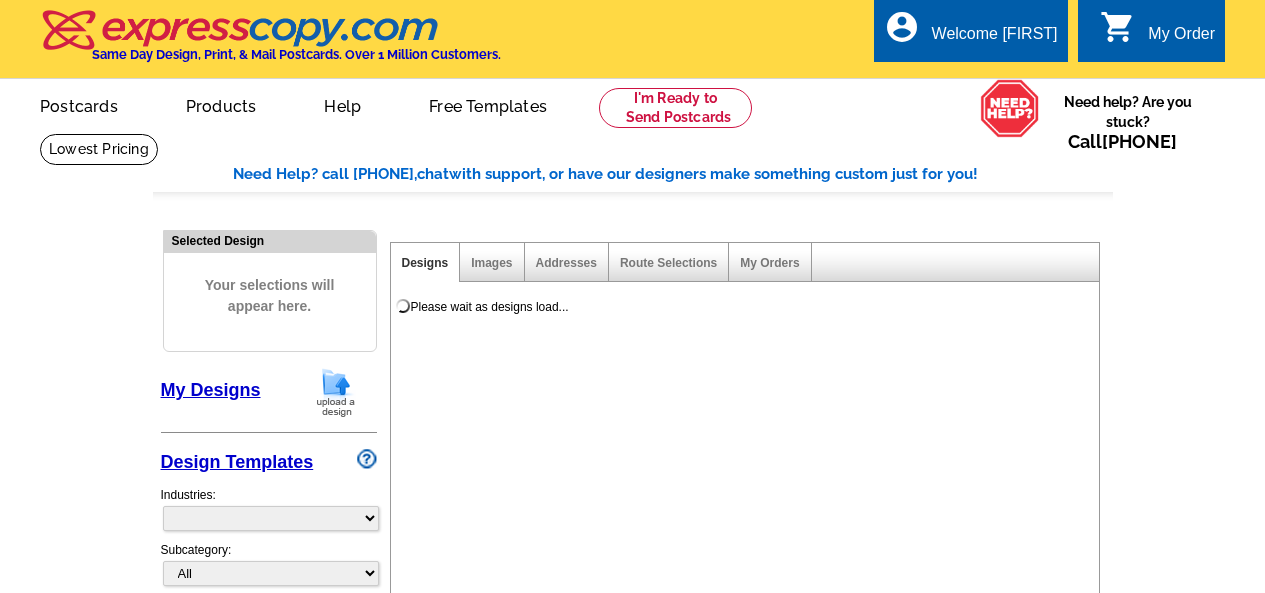 select on "1" 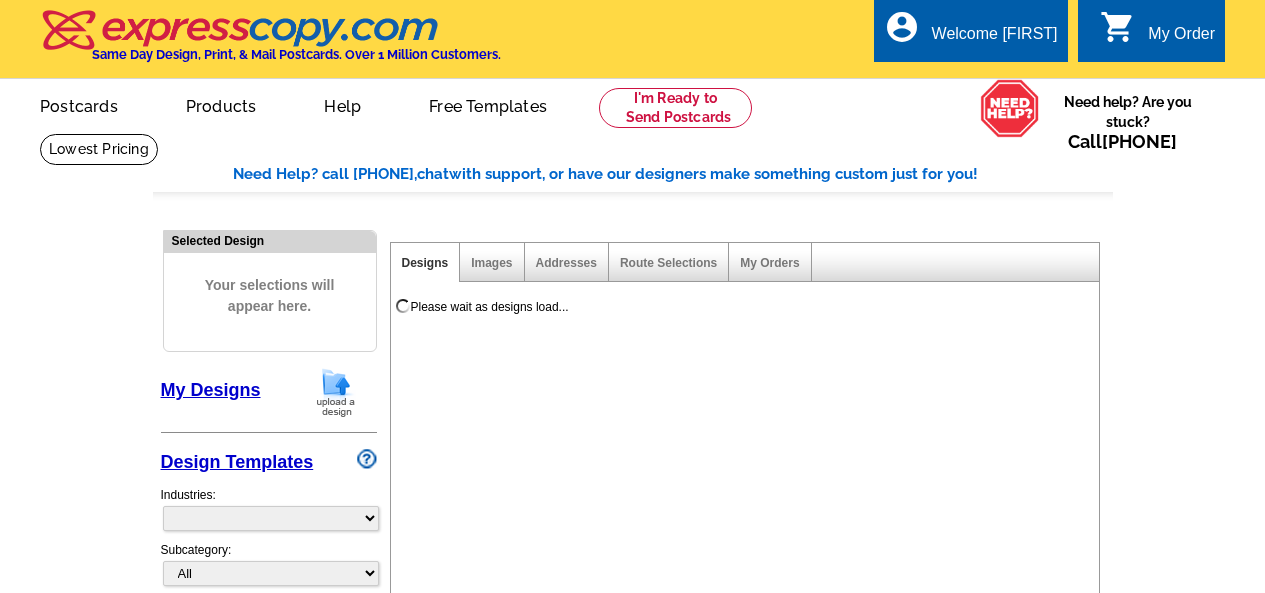 scroll, scrollTop: 0, scrollLeft: 0, axis: both 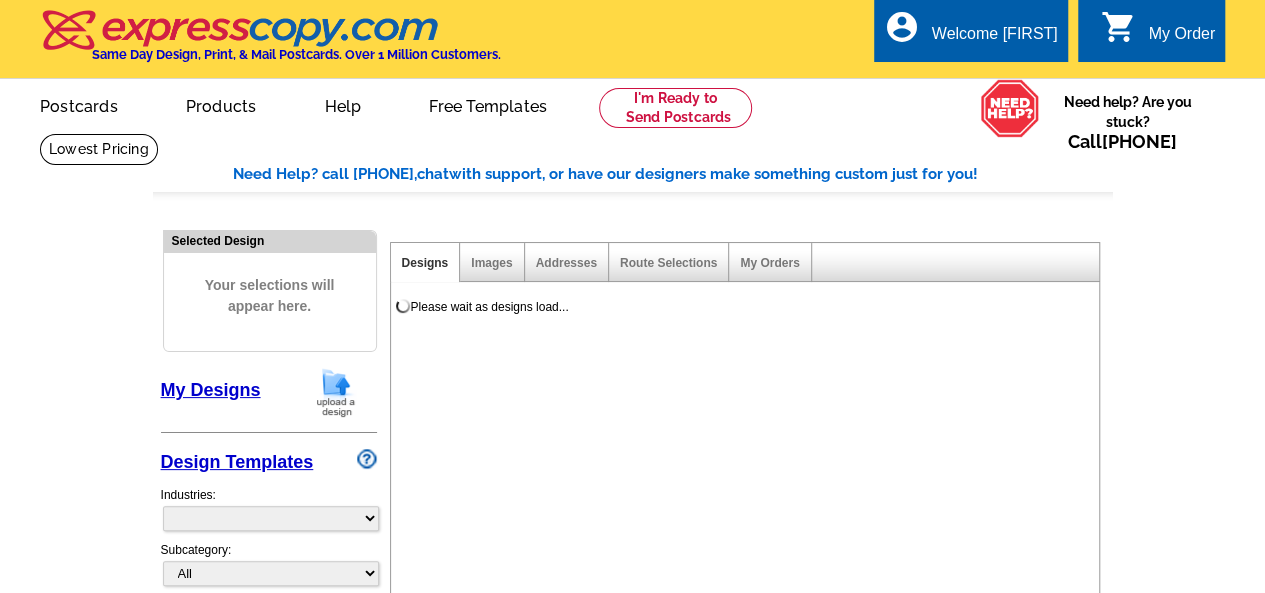 select on "971" 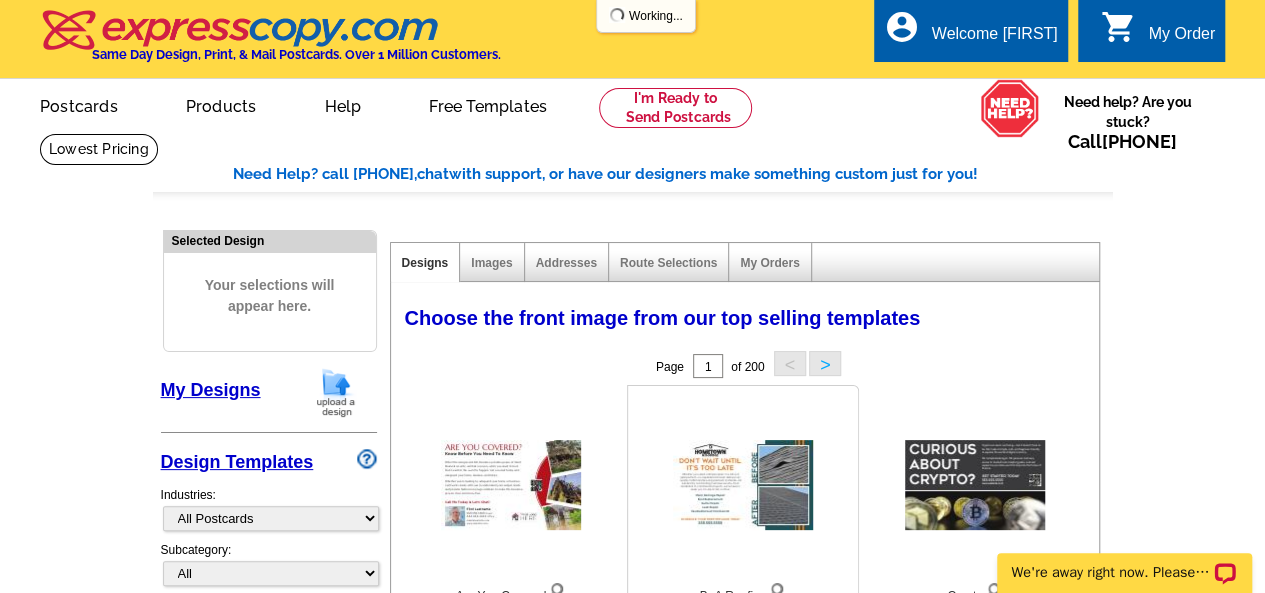 scroll, scrollTop: 0, scrollLeft: 0, axis: both 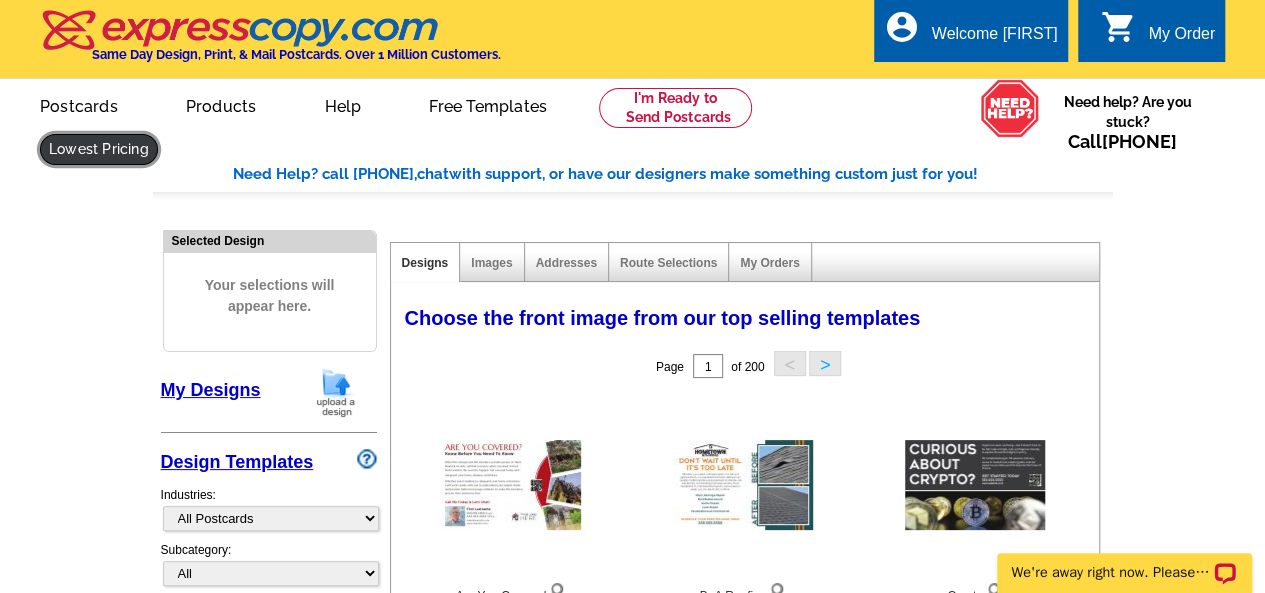click at bounding box center [99, 149] 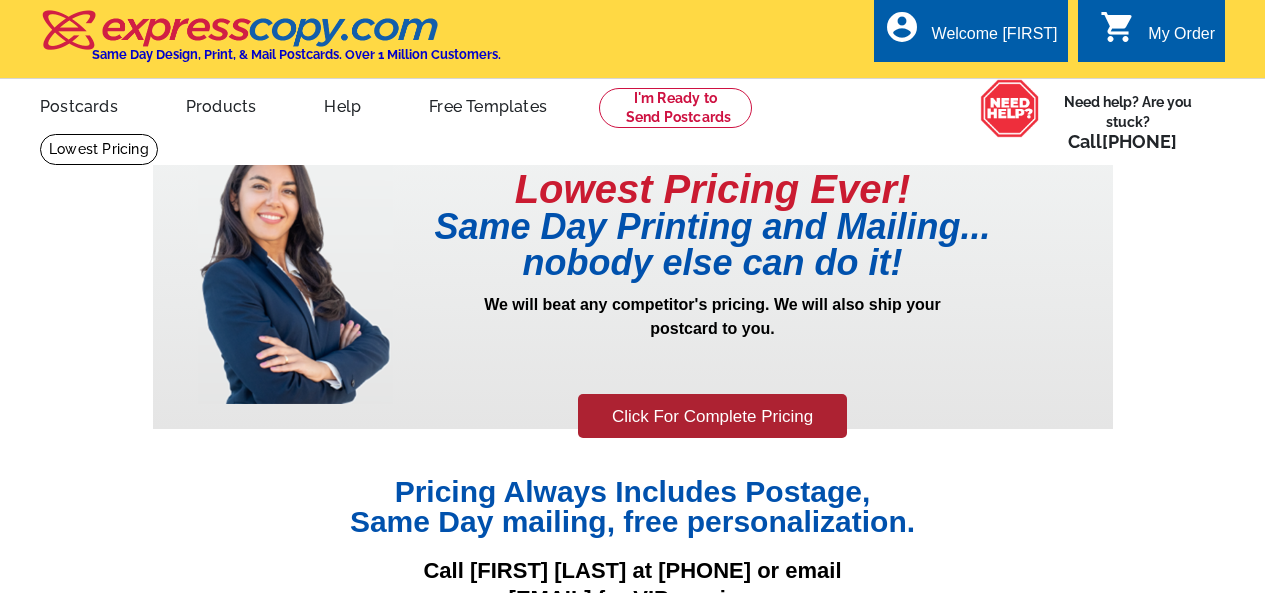 scroll, scrollTop: 0, scrollLeft: 0, axis: both 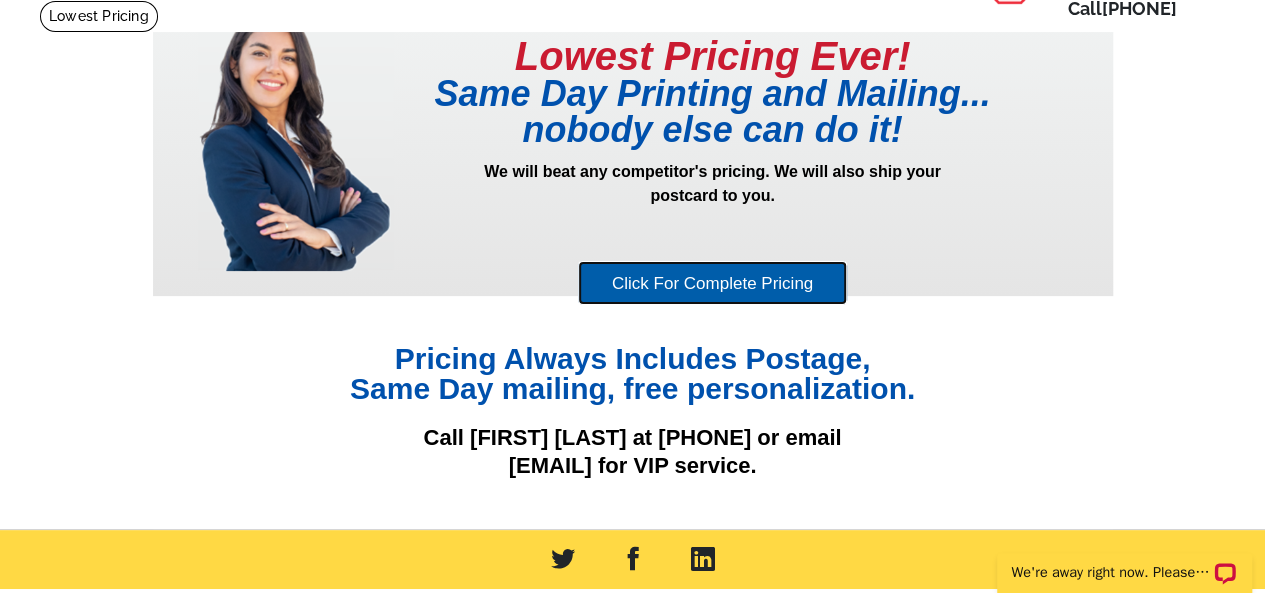 click on "Click For Complete Pricing" at bounding box center (712, 283) 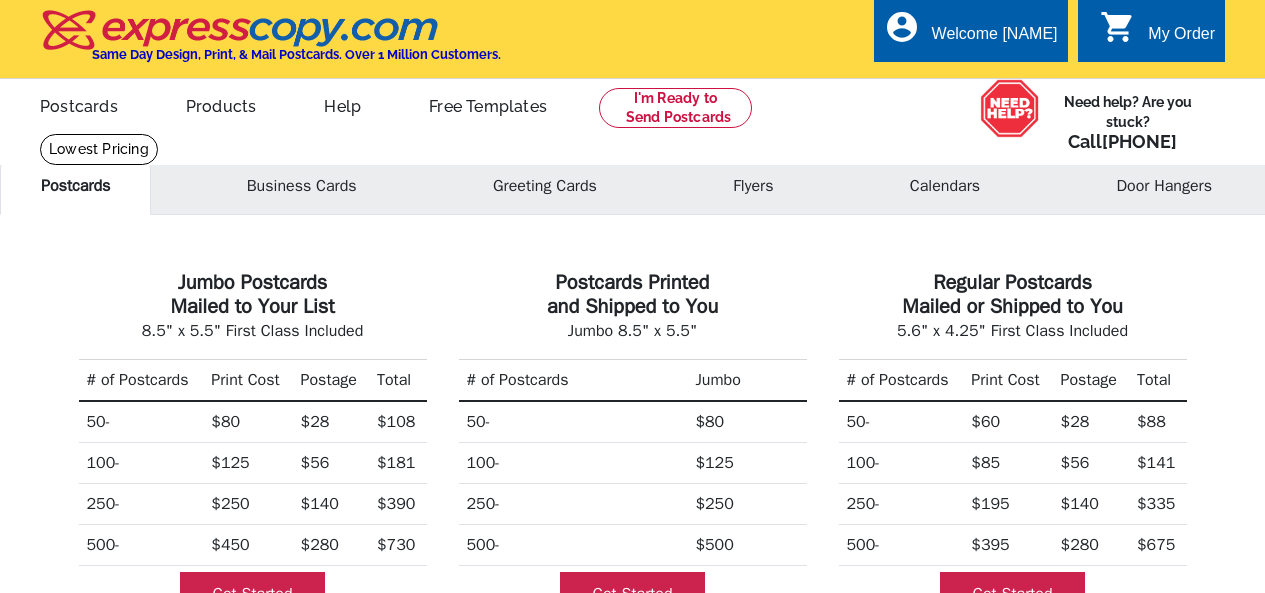 scroll, scrollTop: 0, scrollLeft: 0, axis: both 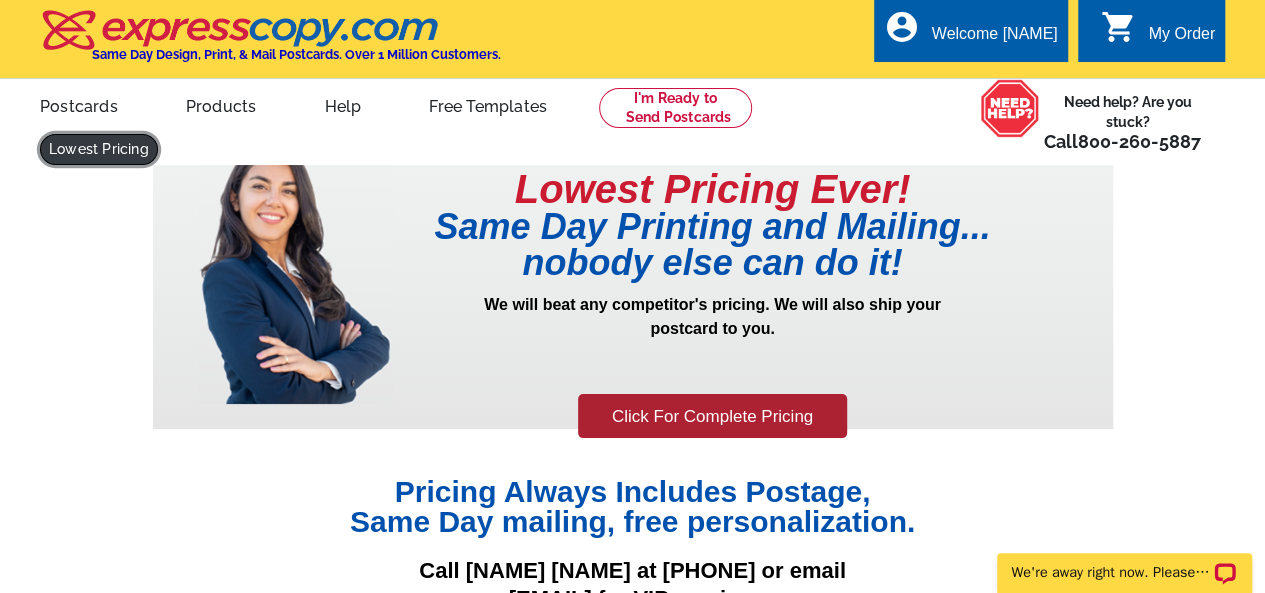 click at bounding box center [99, 149] 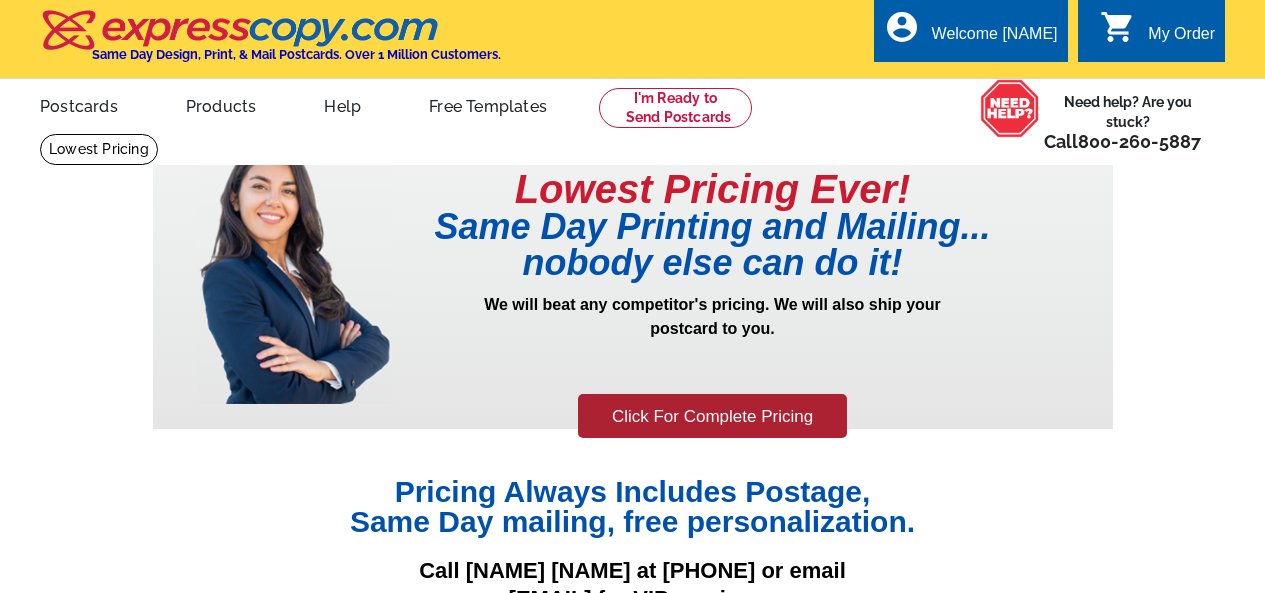 scroll, scrollTop: 0, scrollLeft: 0, axis: both 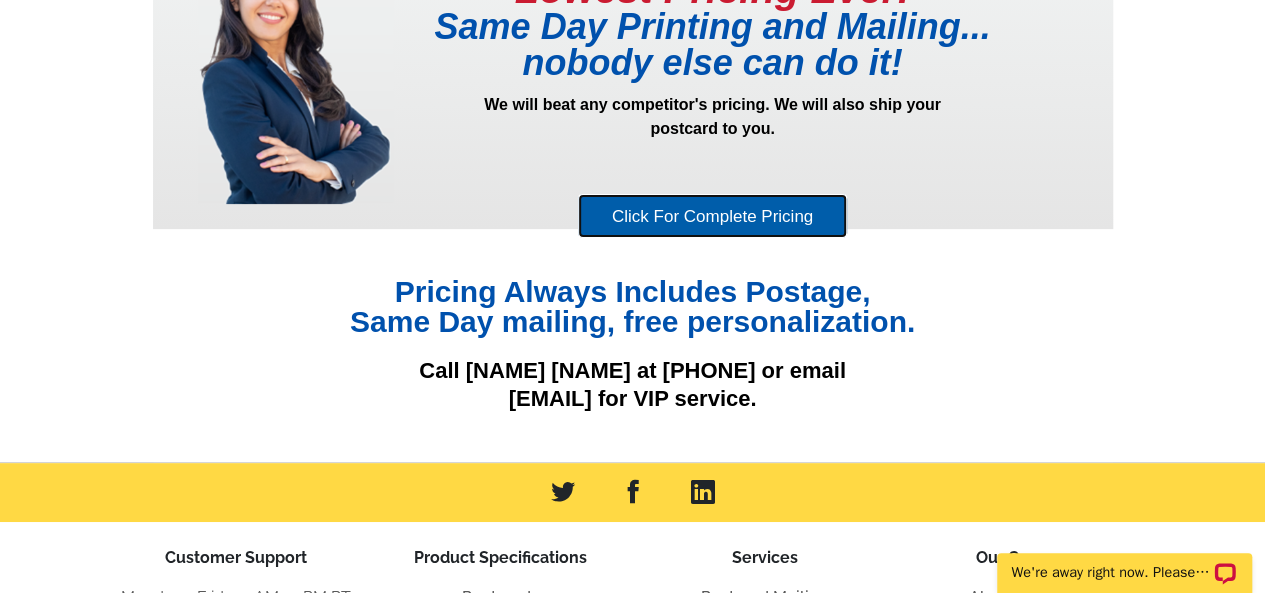 click on "Click For Complete Pricing" at bounding box center (712, 216) 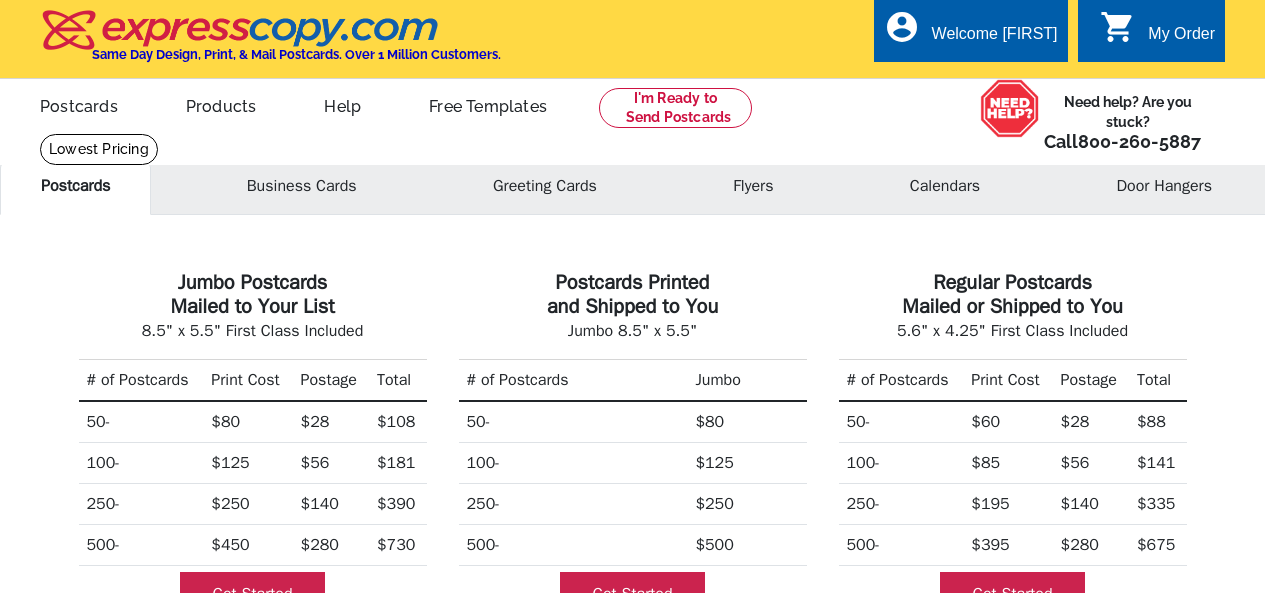 scroll, scrollTop: 0, scrollLeft: 0, axis: both 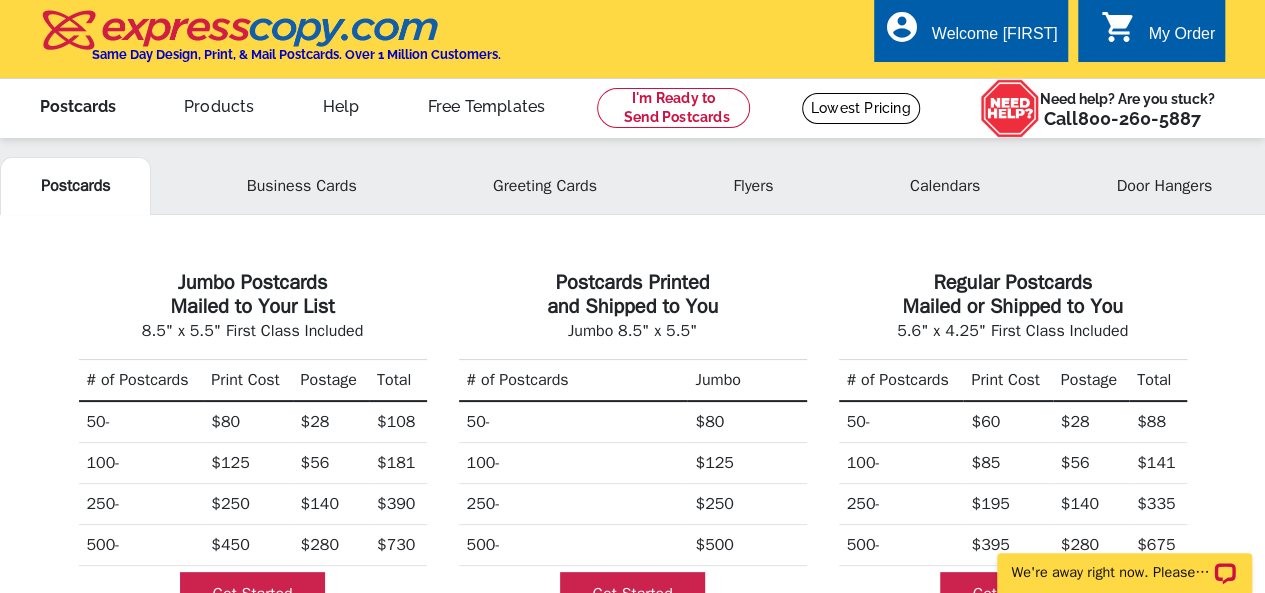 click on "Postcards" at bounding box center (78, 104) 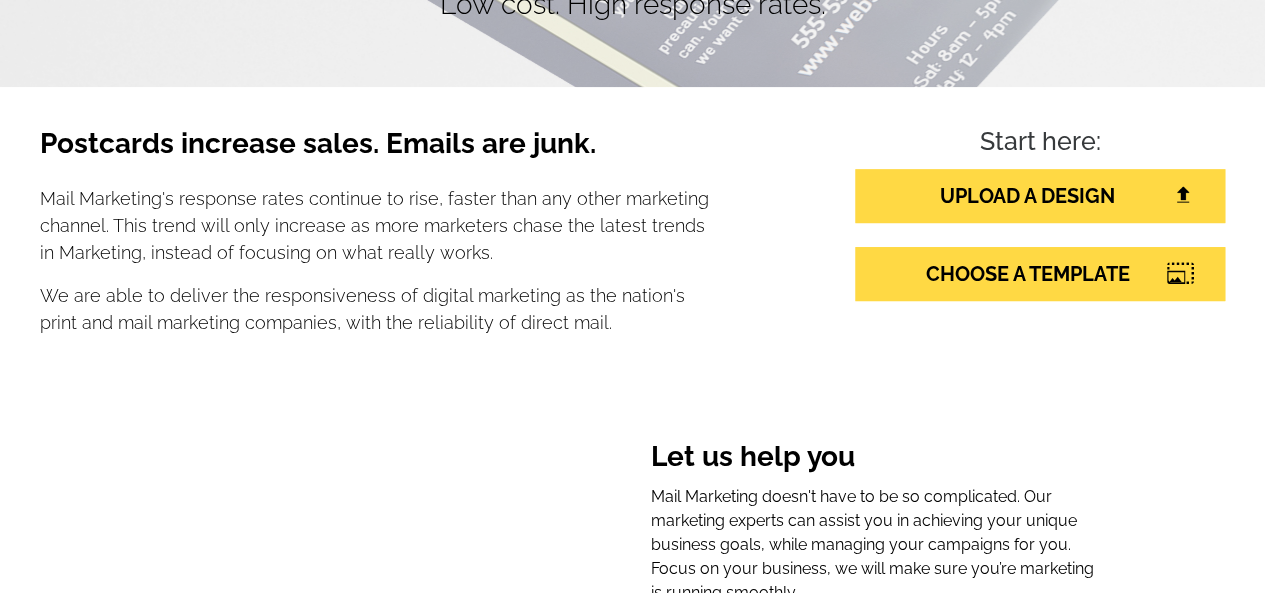 scroll, scrollTop: 533, scrollLeft: 0, axis: vertical 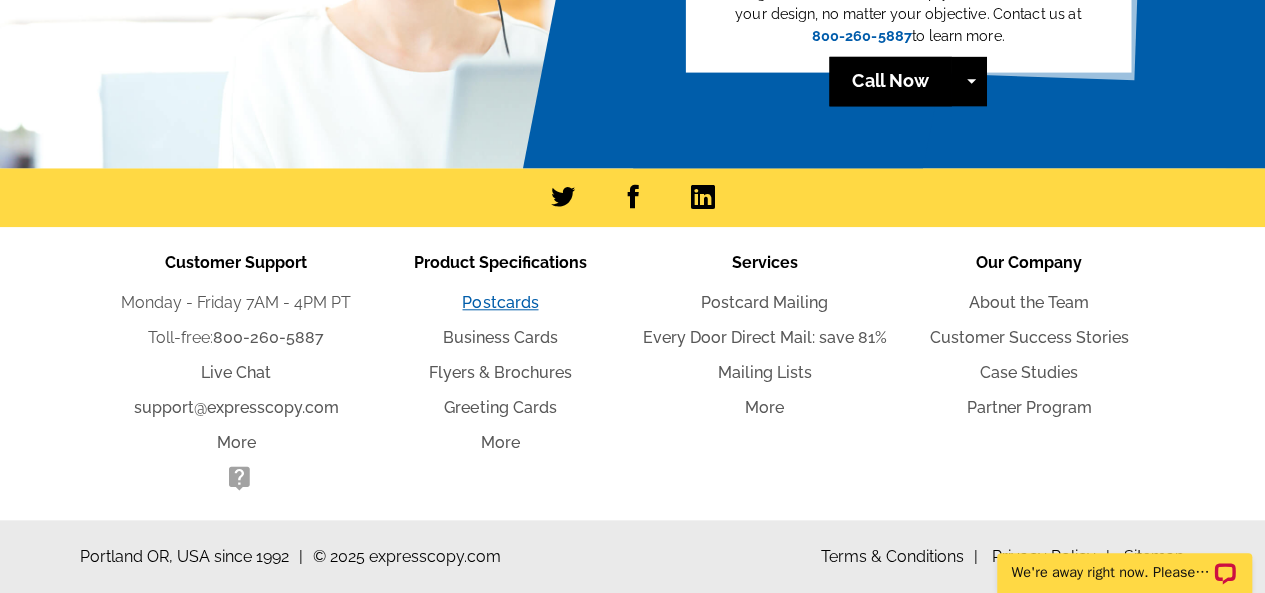 click on "Postcards" at bounding box center (500, 302) 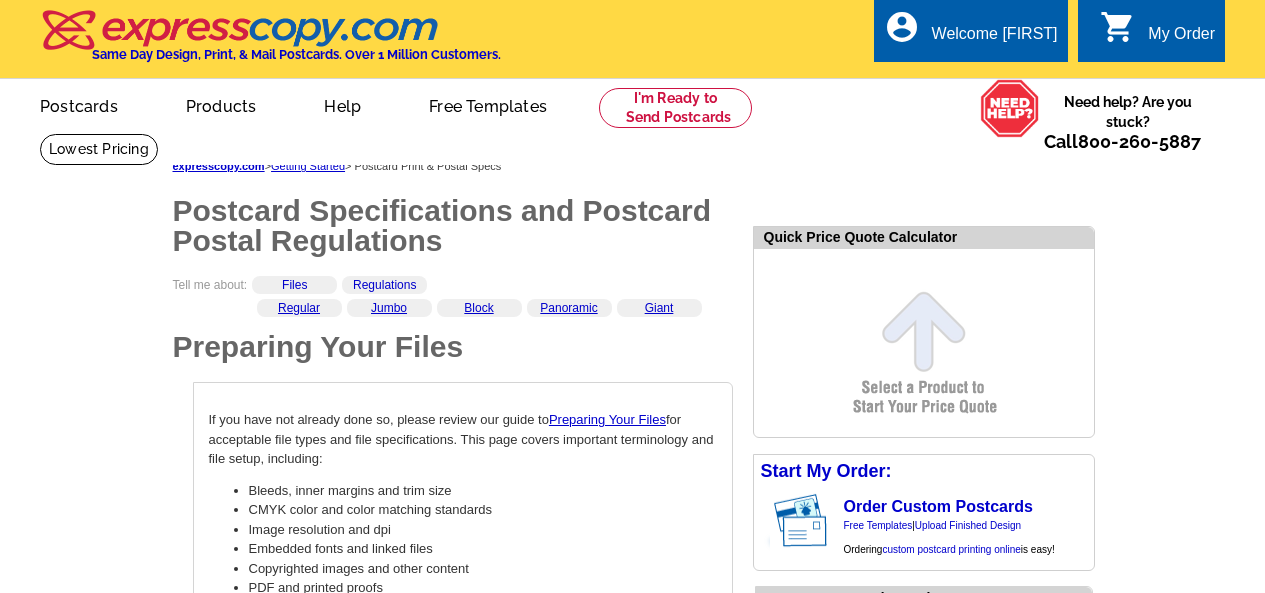 scroll, scrollTop: 0, scrollLeft: 0, axis: both 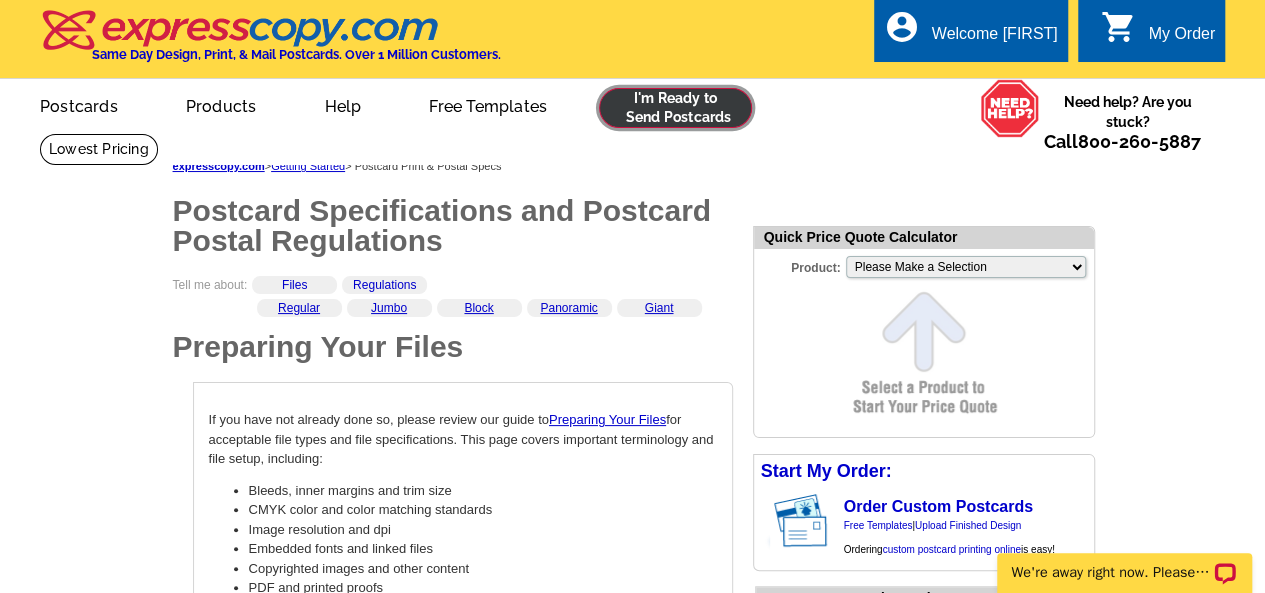 click at bounding box center [675, 108] 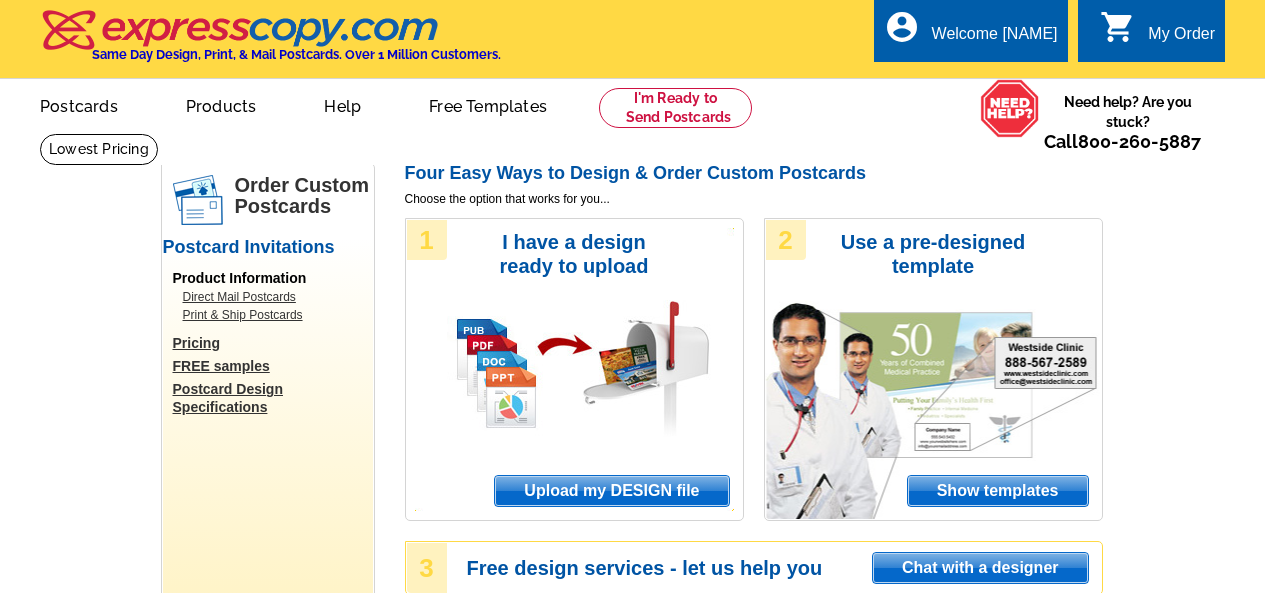 scroll, scrollTop: 0, scrollLeft: 0, axis: both 